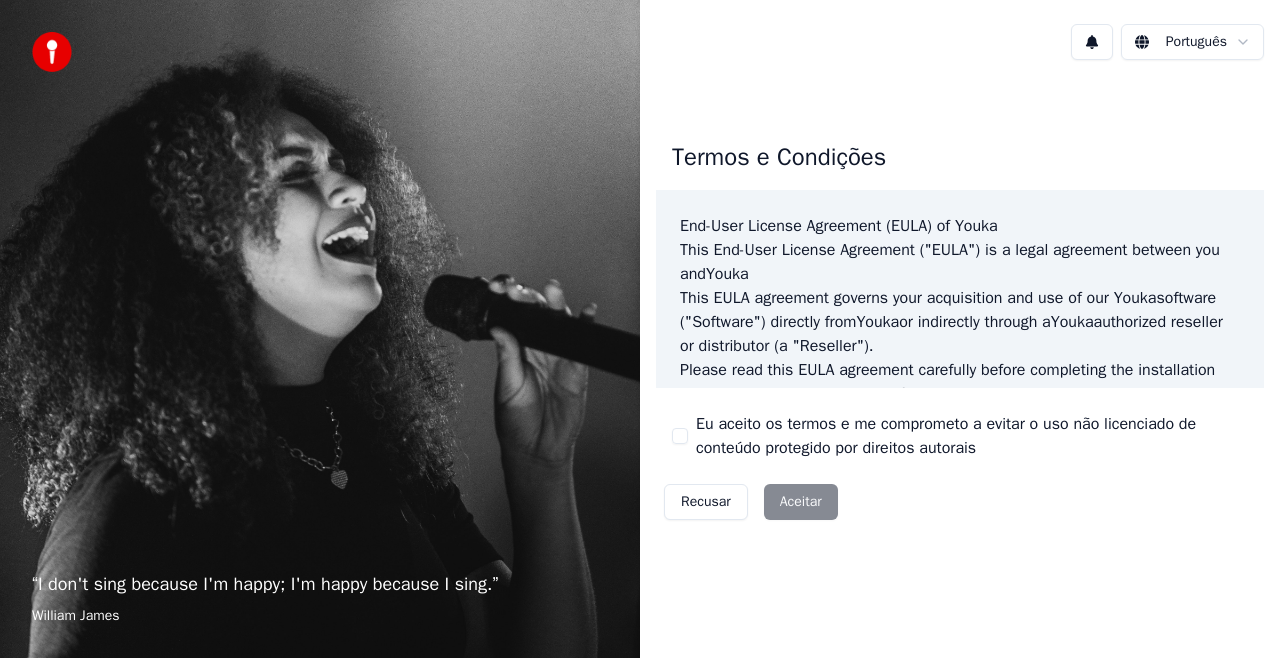scroll, scrollTop: 0, scrollLeft: 0, axis: both 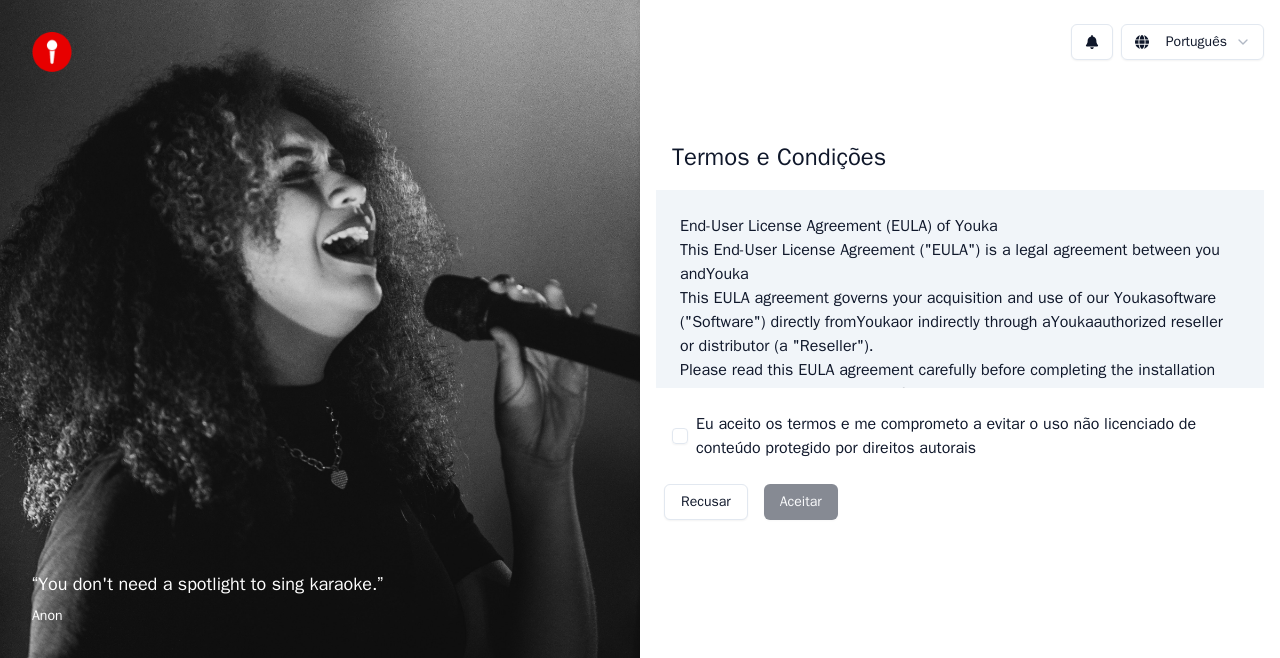click on "Recusar Aceitar" at bounding box center [751, 502] 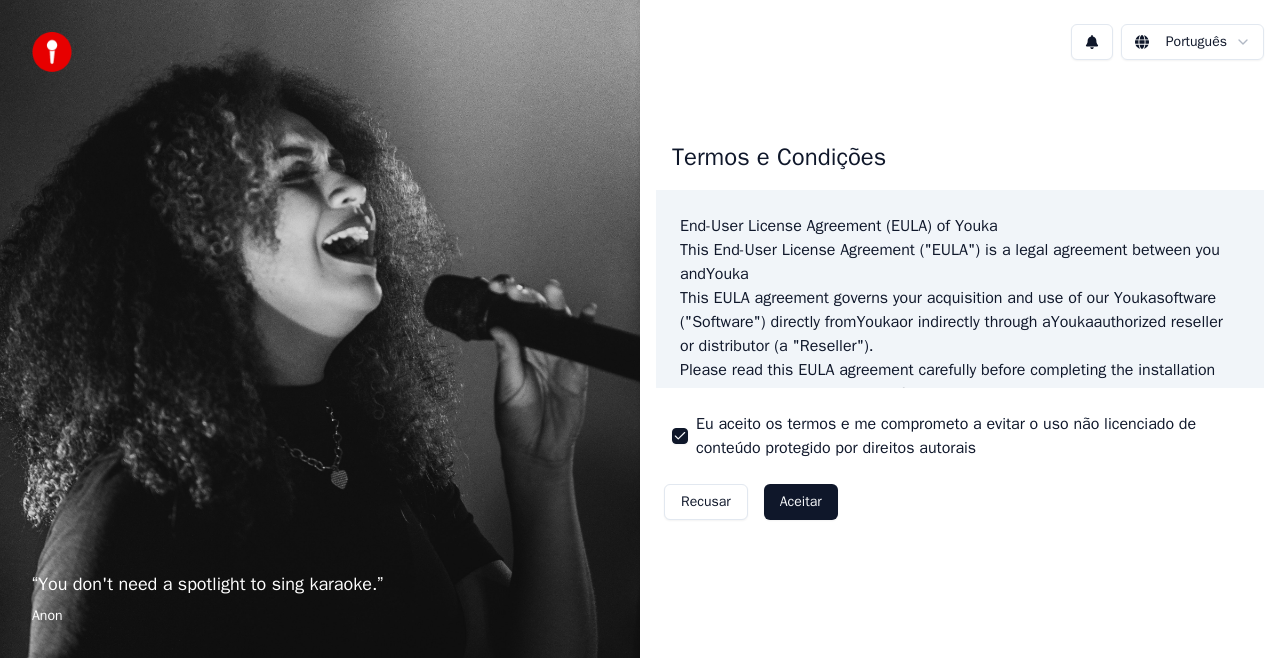click on "Eu aceito os termos e me comprometo a evitar o uso não licenciado de conteúdo protegido por direitos autorais" at bounding box center [680, 436] 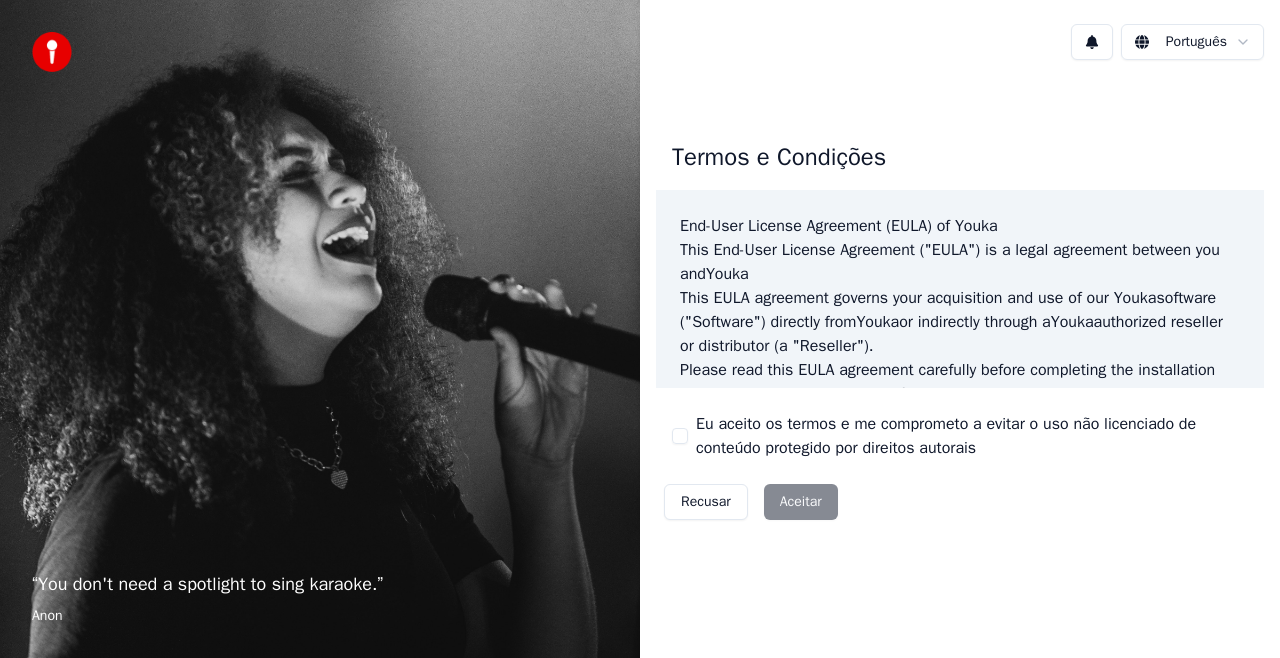 click on "Eu aceito os termos e me comprometo a evitar o uso não licenciado de conteúdo protegido por direitos autorais" at bounding box center [680, 436] 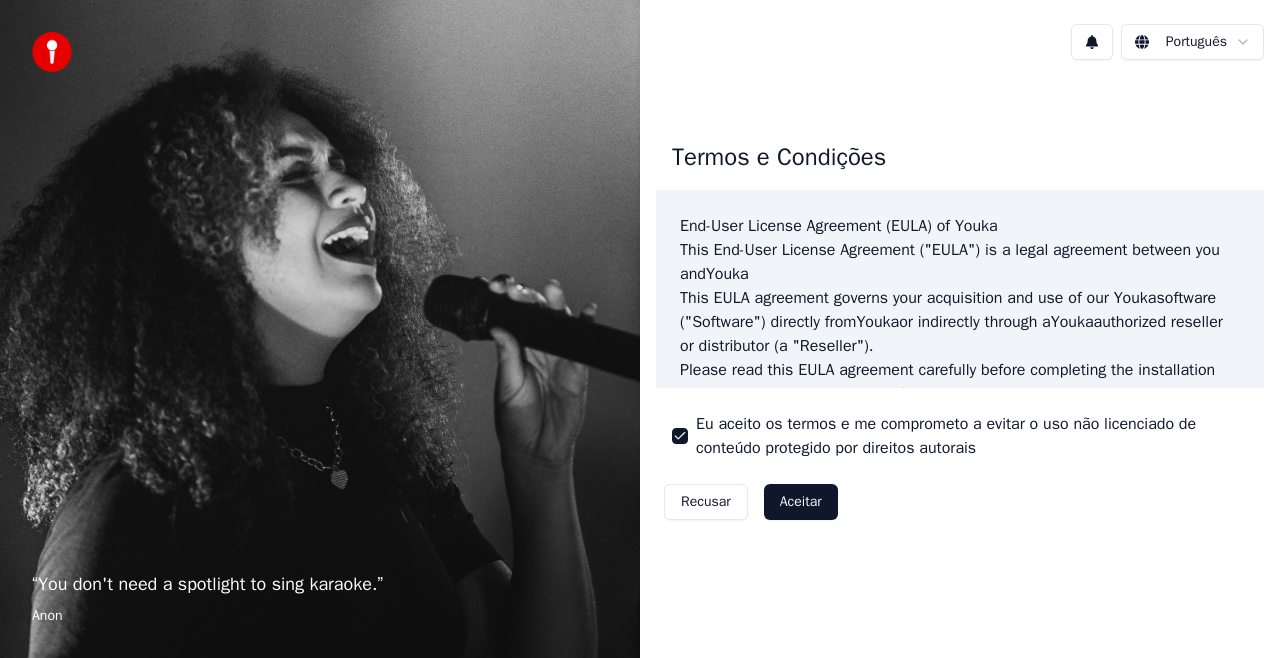 click on "Aceitar" at bounding box center [801, 502] 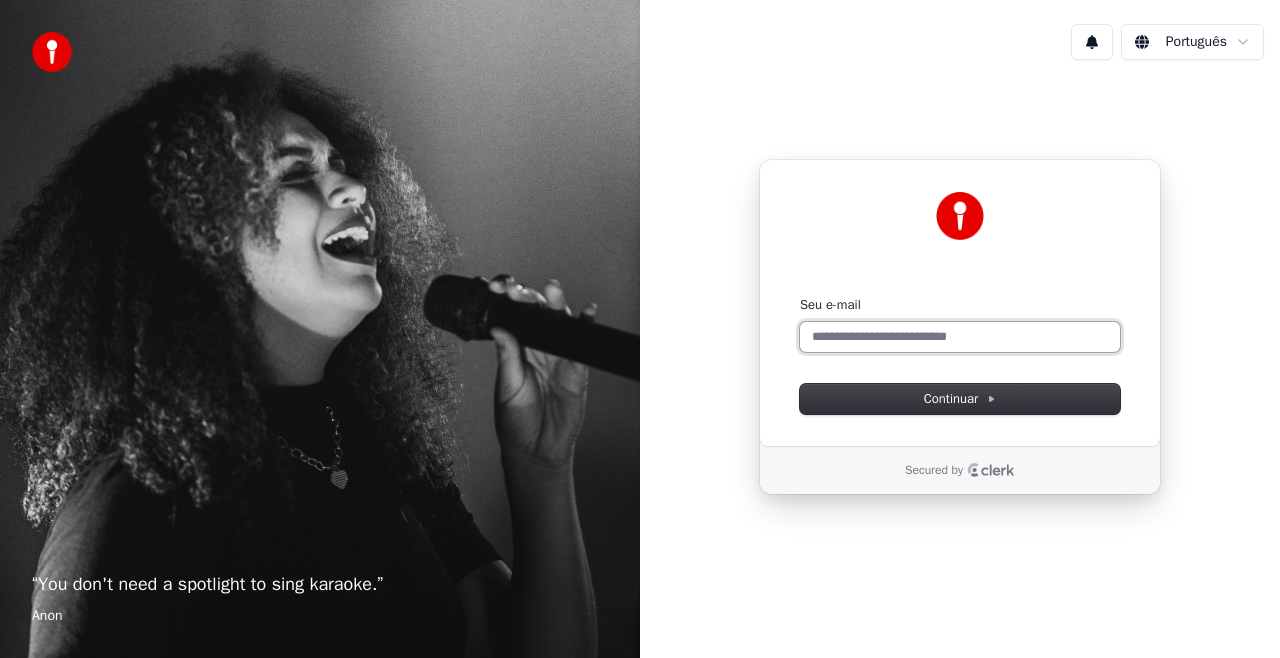 click on "Seu e-mail" at bounding box center (960, 337) 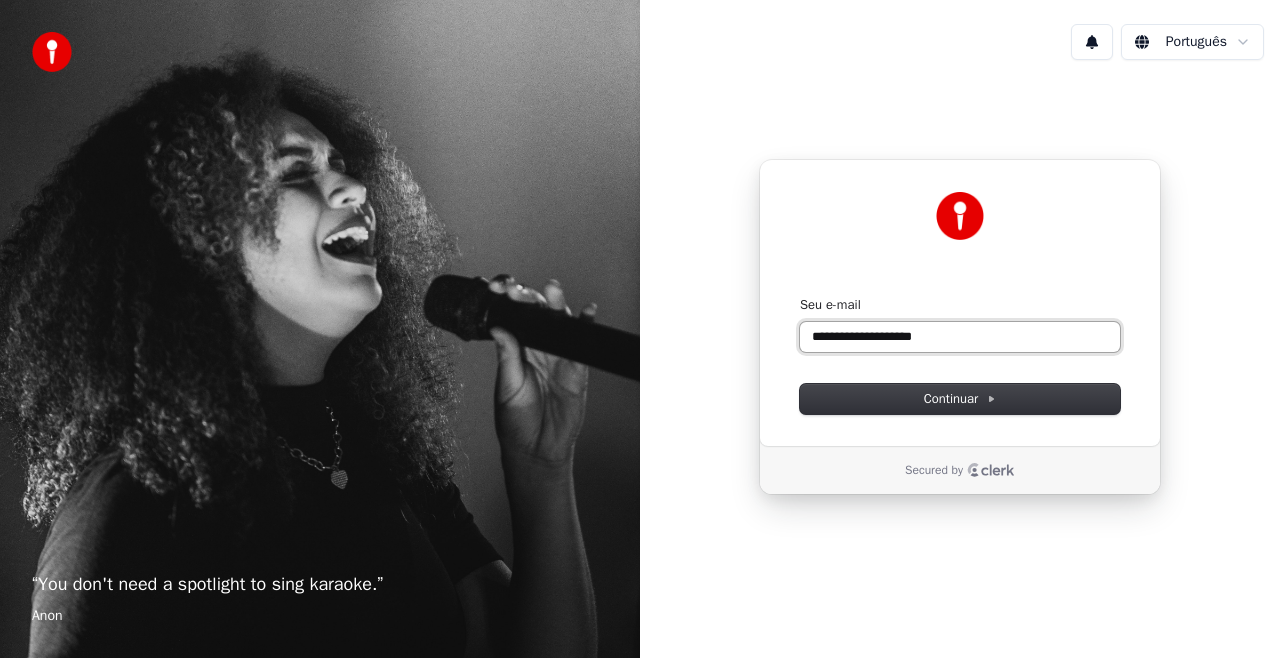 click at bounding box center [800, 296] 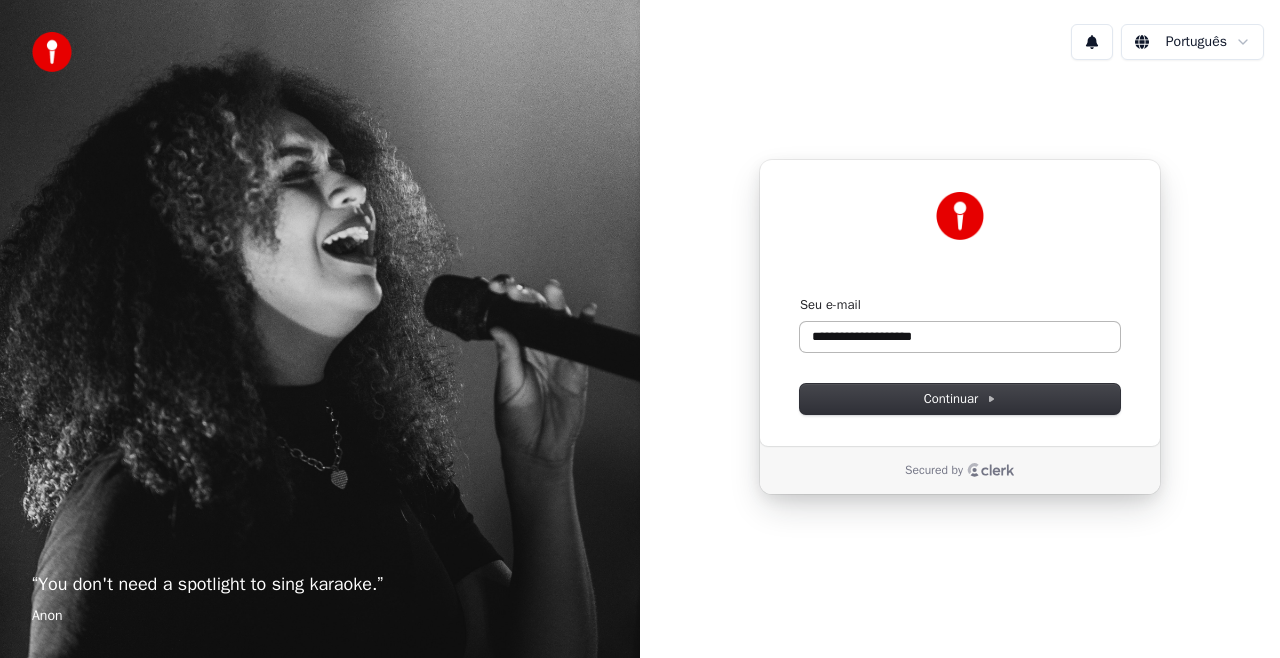 type on "**********" 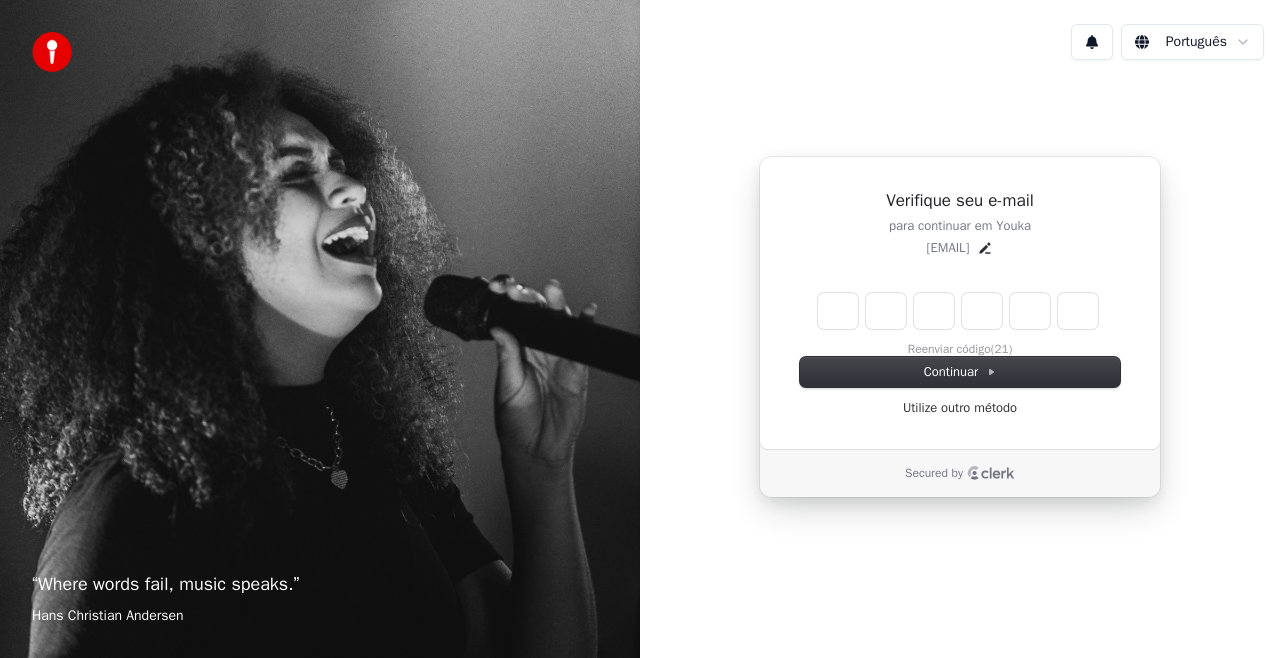 type on "*" 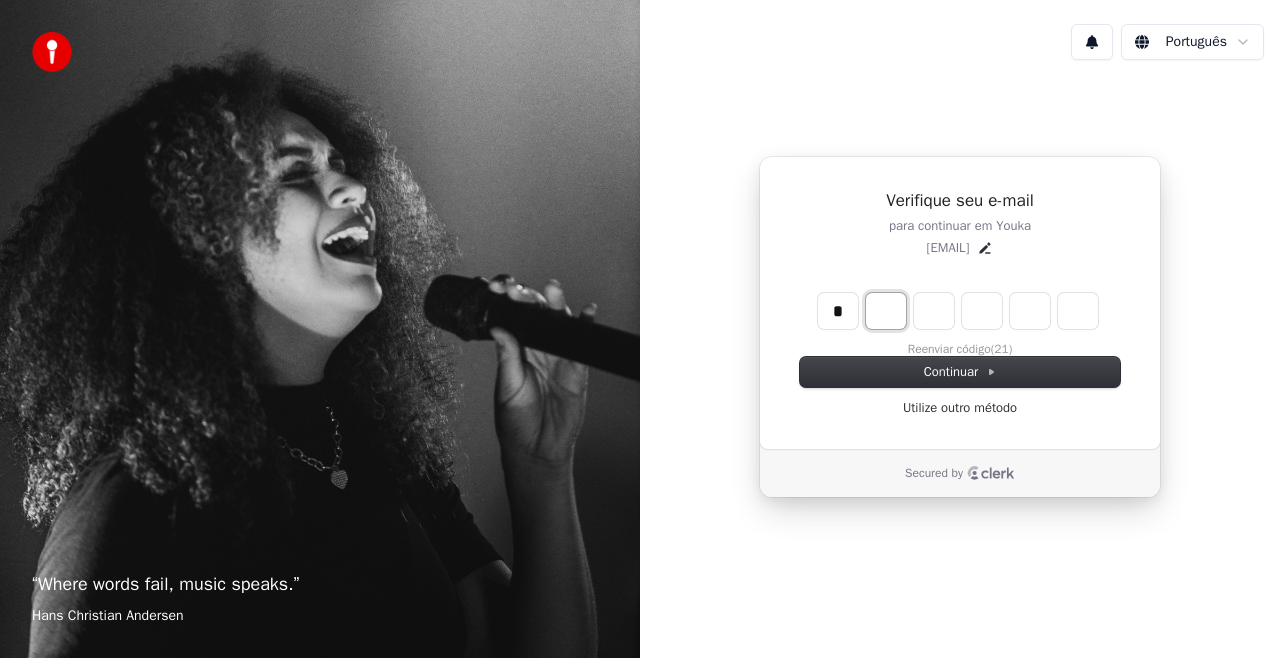 type on "*" 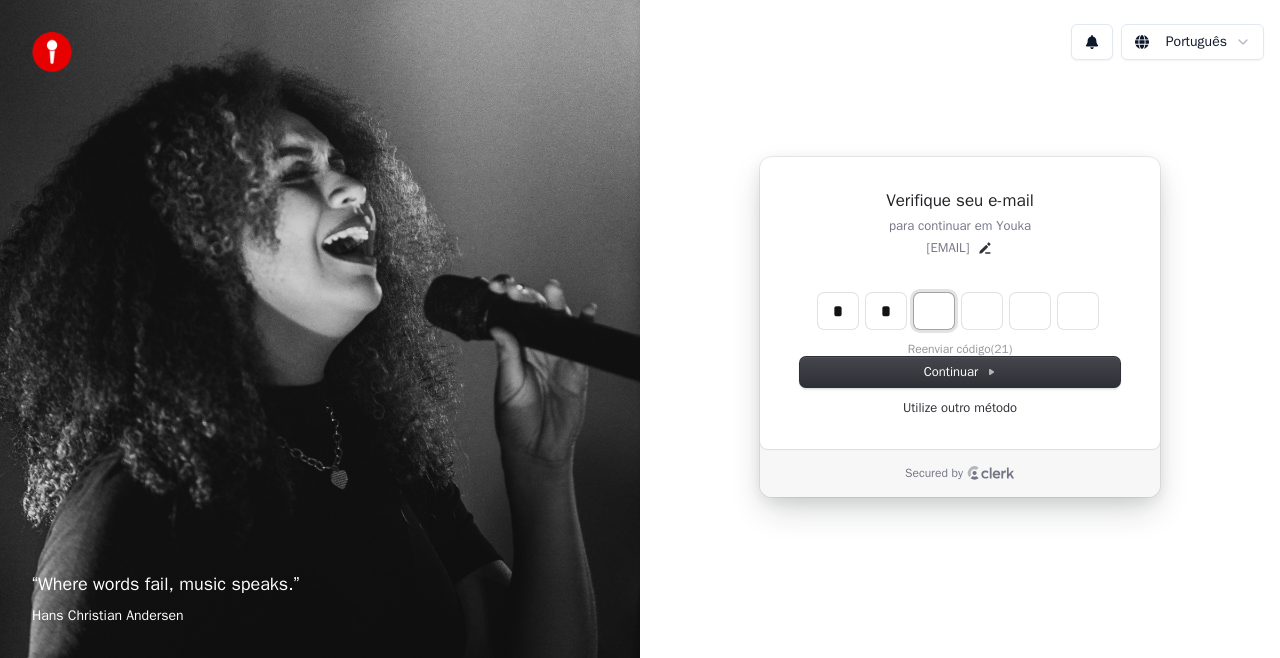 type on "**" 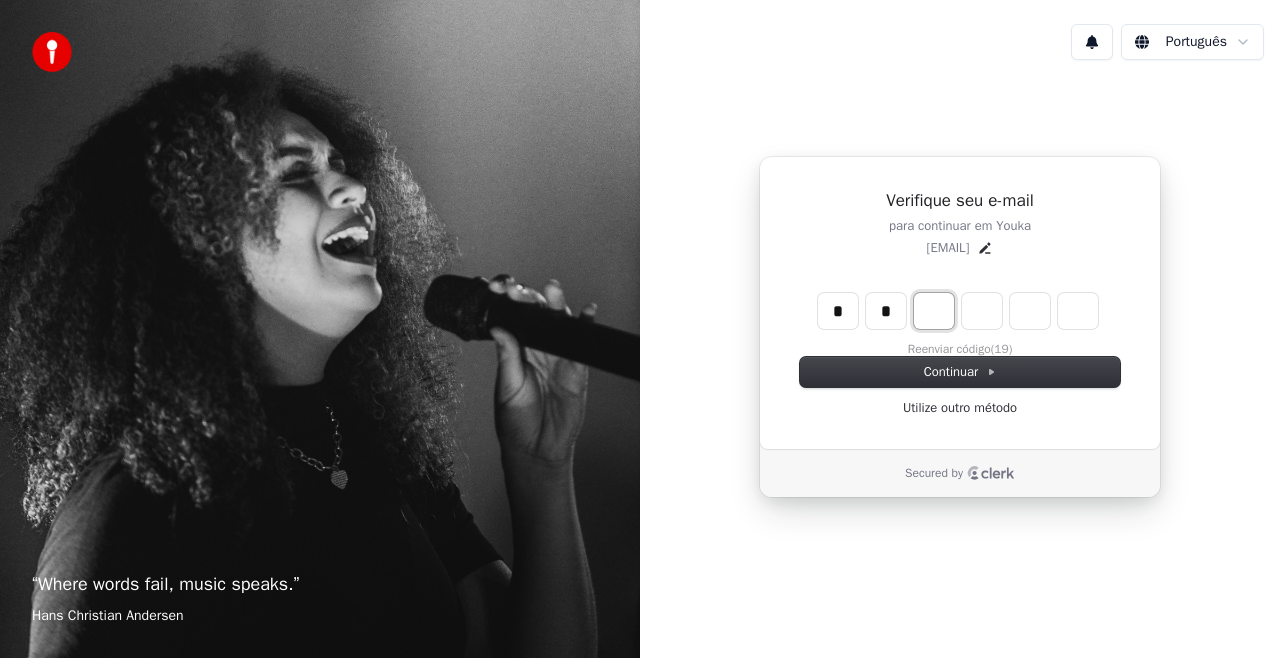 type on "*" 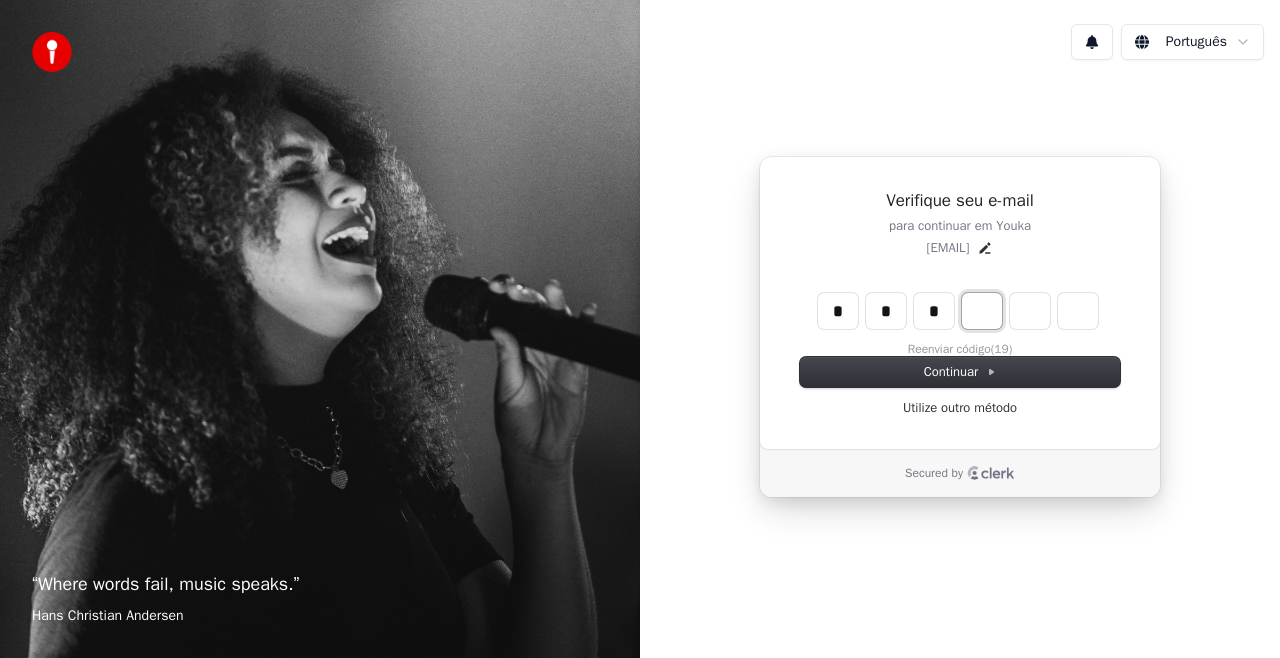 type on "***" 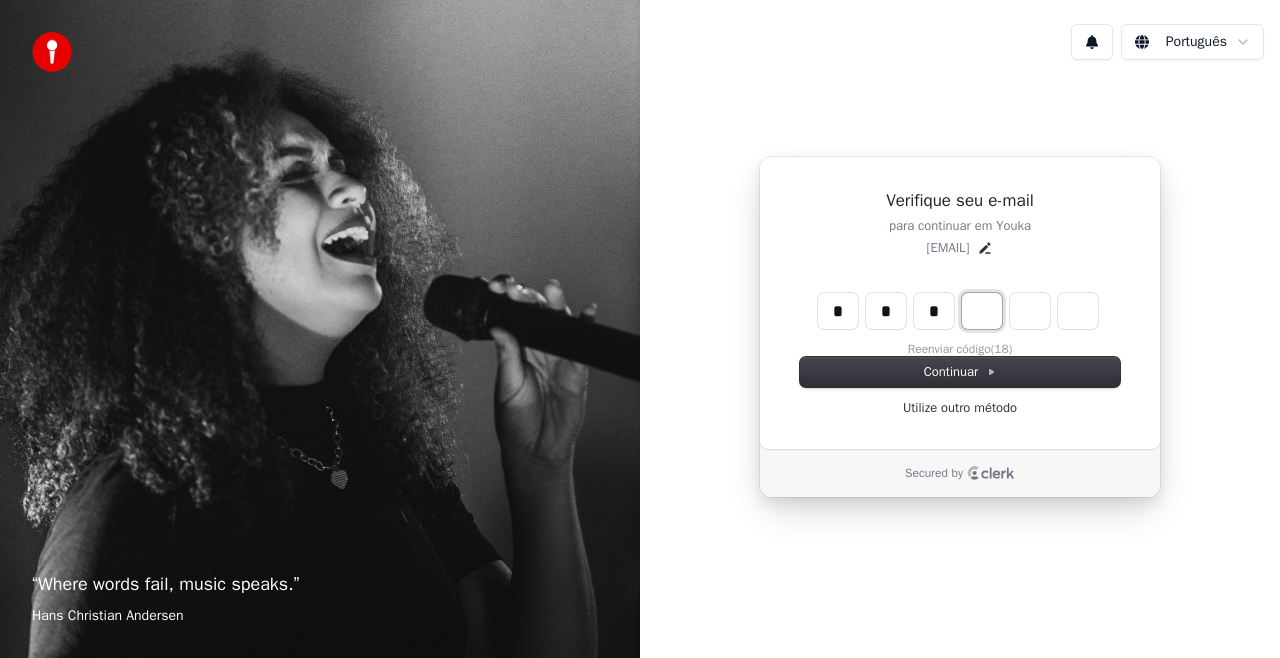 type on "*" 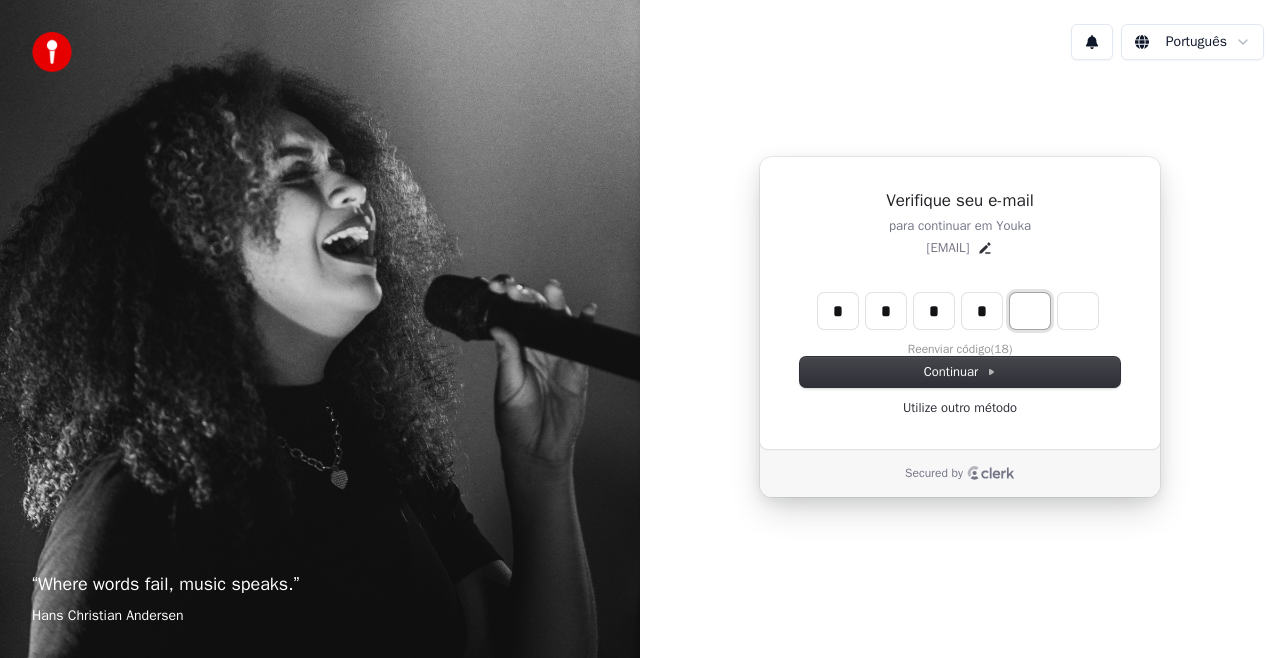 type on "****" 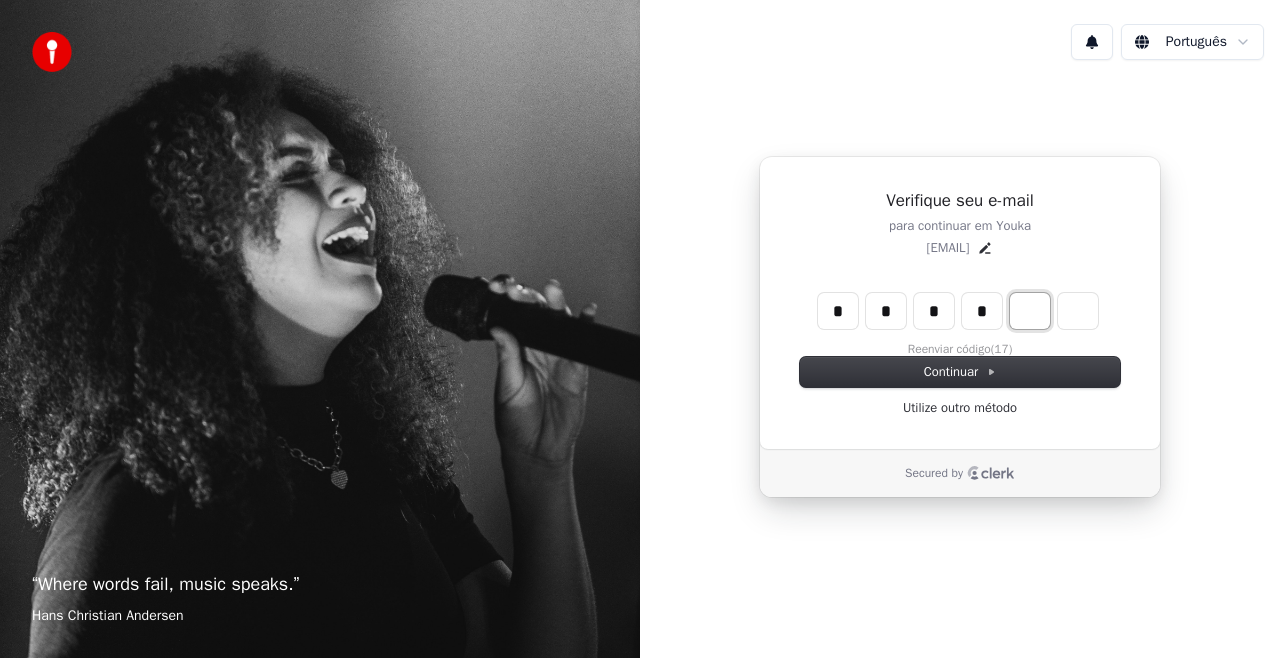 type on "*" 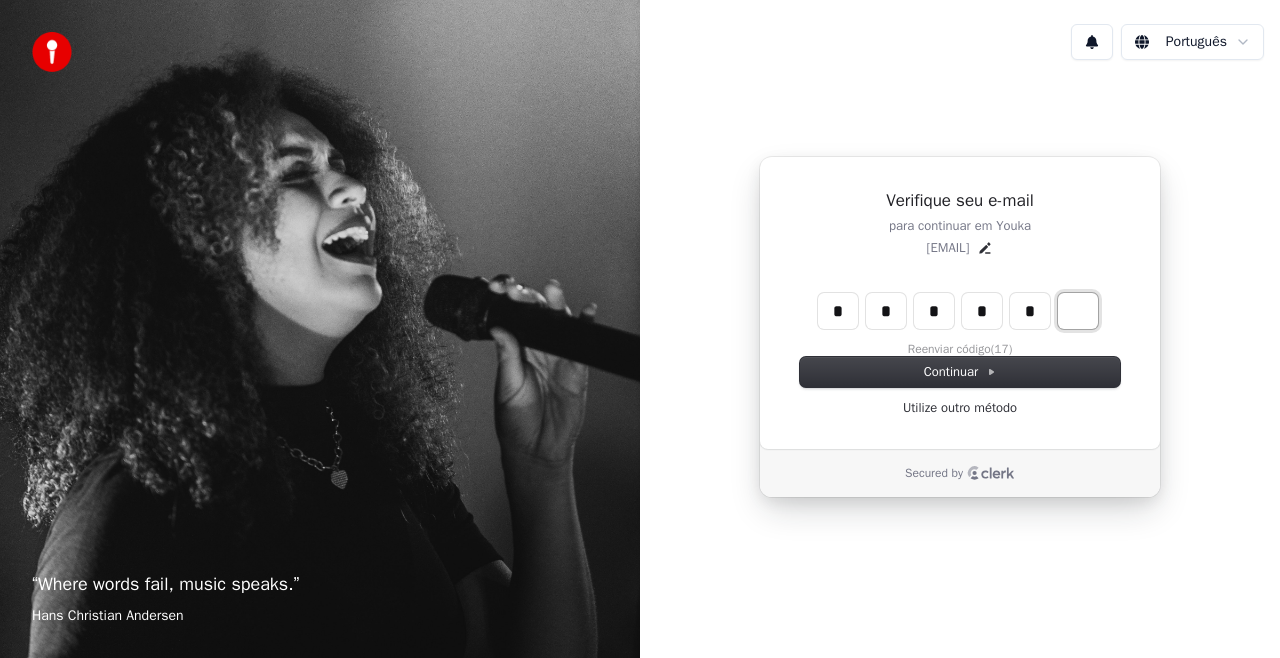 type on "******" 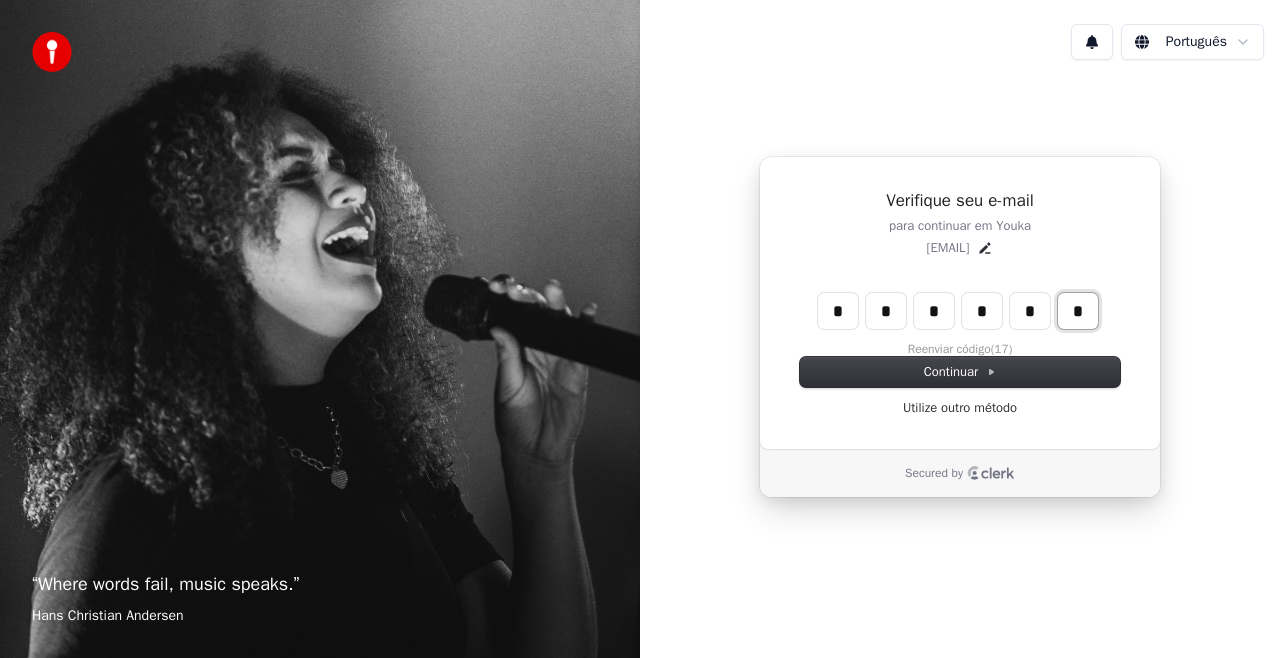 type on "*" 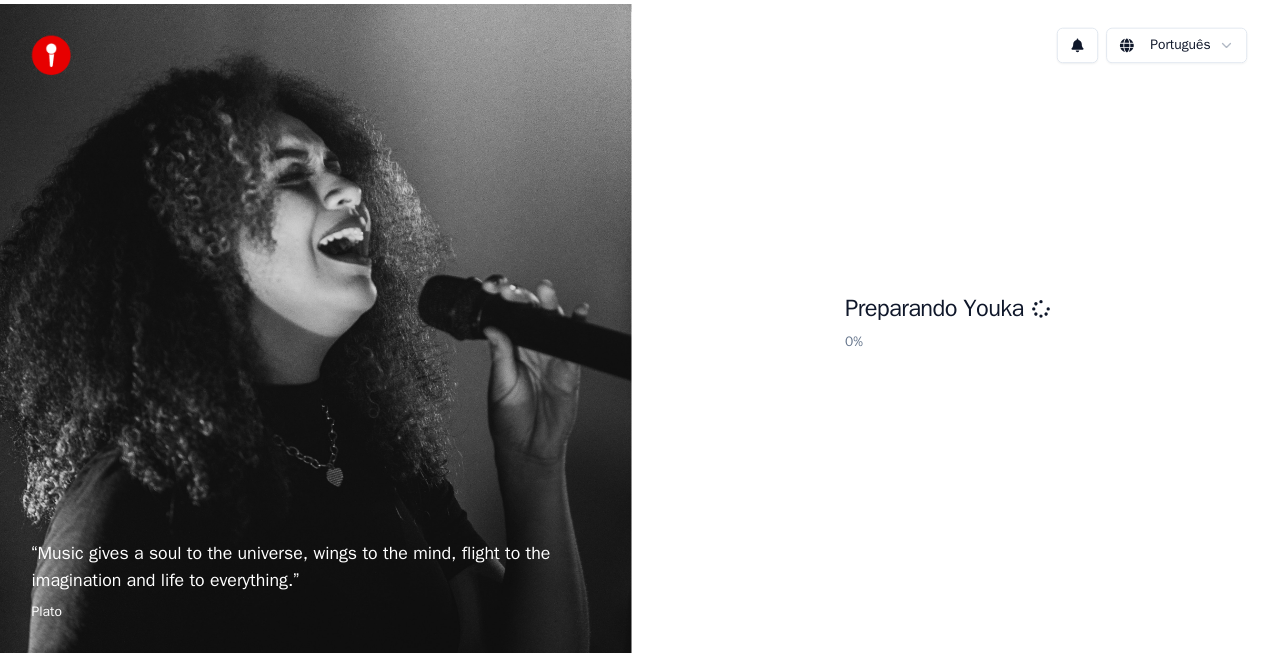 scroll, scrollTop: 0, scrollLeft: 0, axis: both 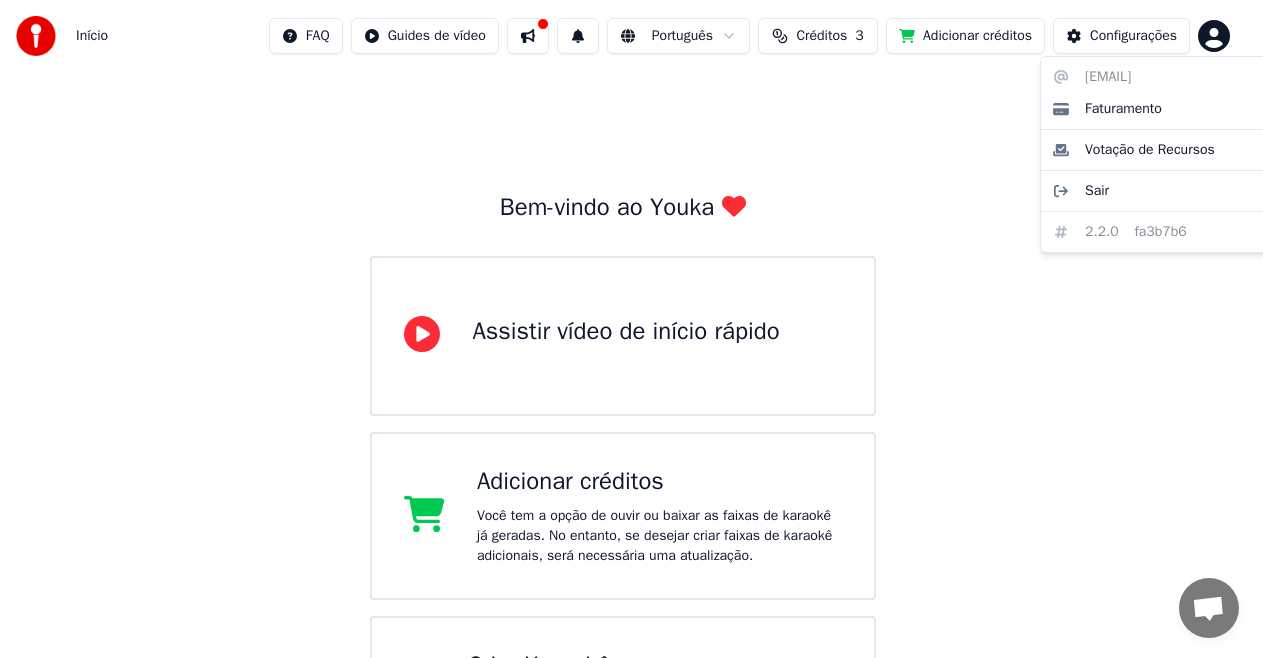 click on "Início FAQ Guides de vídeo Português Créditos 3 Adicionar créditos Configurações Bem-vindo ao Youka Assistir vídeo de início rápido Adicionar créditos Você tem a opção de ouvir ou baixar as faixas de karaokê já geradas. No entanto, se desejar criar faixas de karaokê adicionais, será necessária uma atualização. Criar Karaokê Crie karaokê a partir de arquivos de áudio ou vídeo (MP3, MP4 e mais), ou cole um URL para gerar instantaneamente um vídeo de karaokê com letras sincronizadas. [EMAIL] Faturamento Votação de Recursos Sair 2.2.0 fa3b7b6" at bounding box center [631, 392] 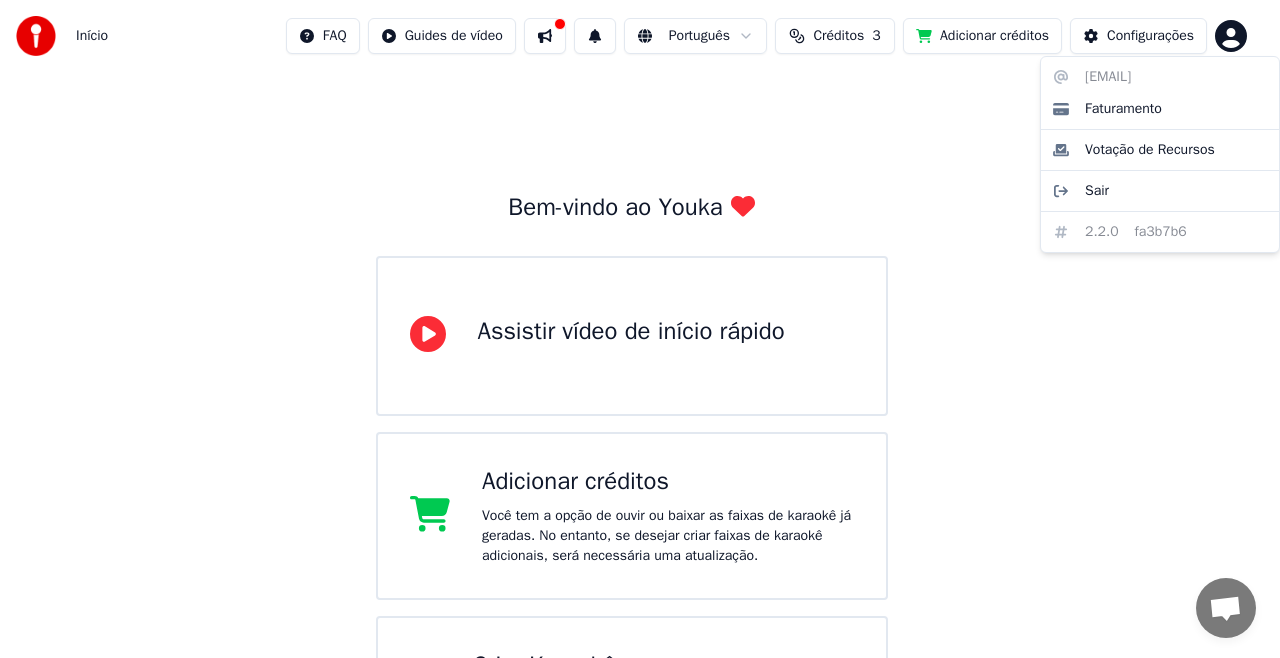 click on "Início FAQ Guides de vídeo Português Créditos 3 Adicionar créditos Configurações Bem-vindo ao Youka Assistir vídeo de início rápido Adicionar créditos Você tem a opção de ouvir ou baixar as faixas de karaokê já geradas. No entanto, se desejar criar faixas de karaokê adicionais, será necessária uma atualização. Criar Karaokê Crie karaokê a partir de arquivos de áudio ou vídeo (MP3, MP4 e mais), ou cole um URL para gerar instantaneamente um vídeo de karaokê com letras sincronizadas. [EMAIL] Faturamento Votação de Recursos Sair 2.2.0 fa3b7b6" at bounding box center [640, 392] 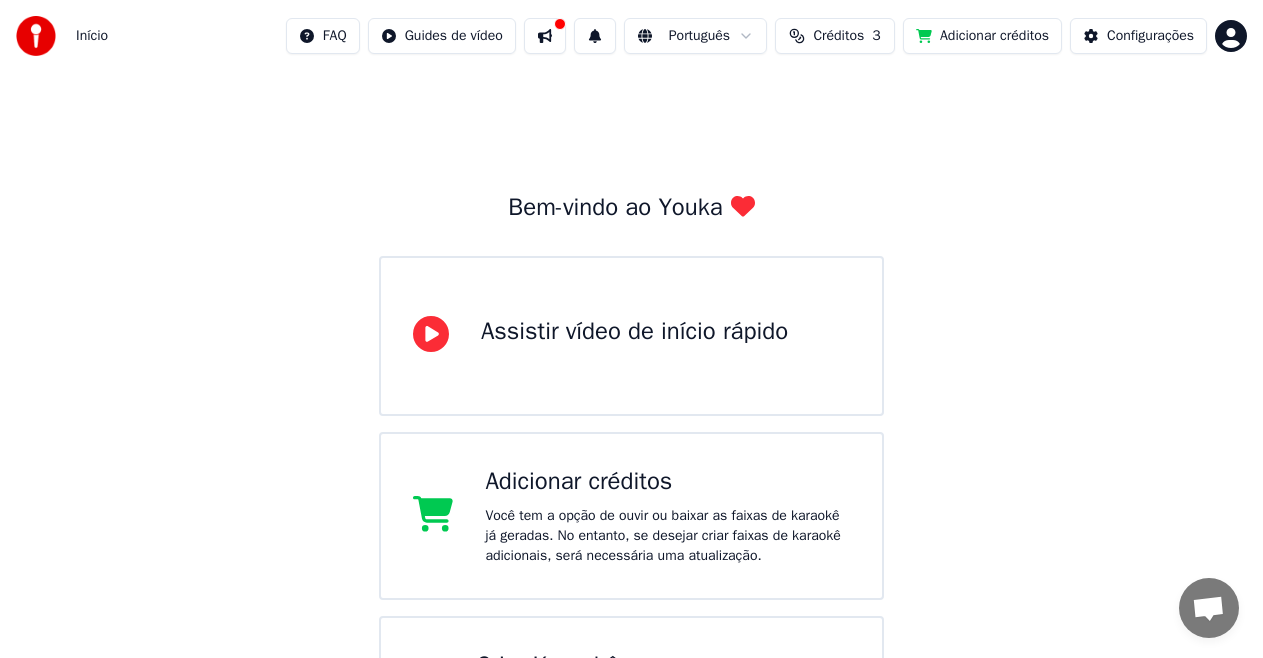 click on "Início" at bounding box center (92, 36) 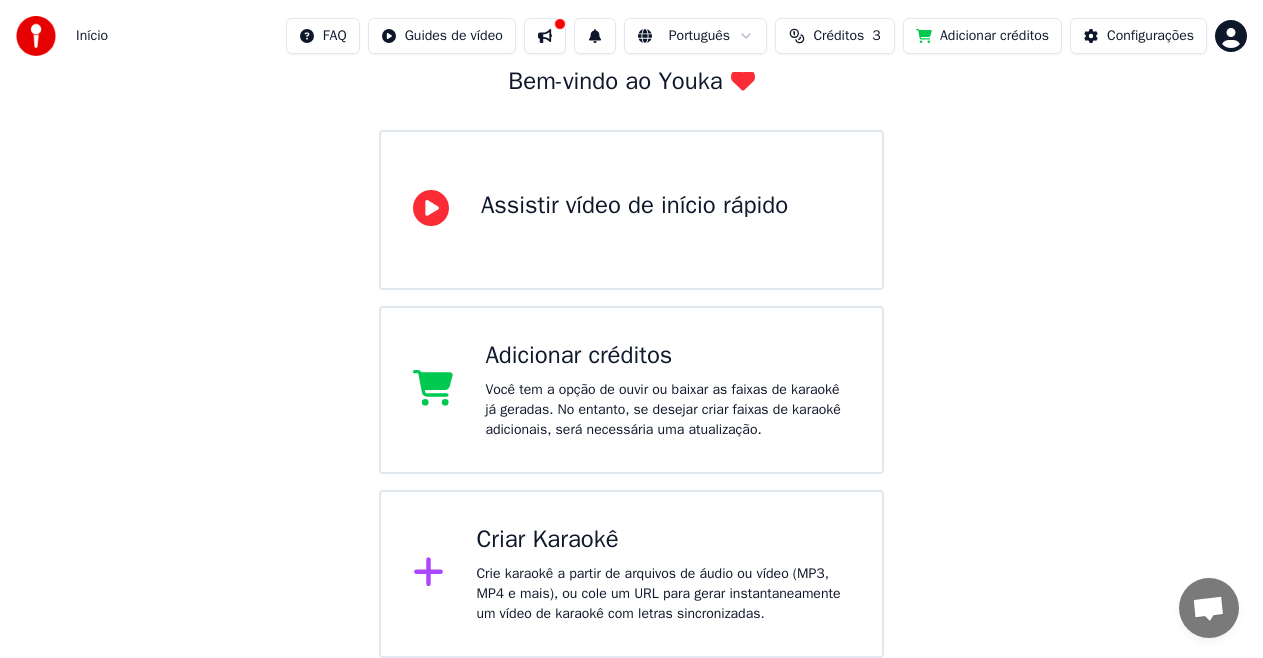 scroll, scrollTop: 0, scrollLeft: 0, axis: both 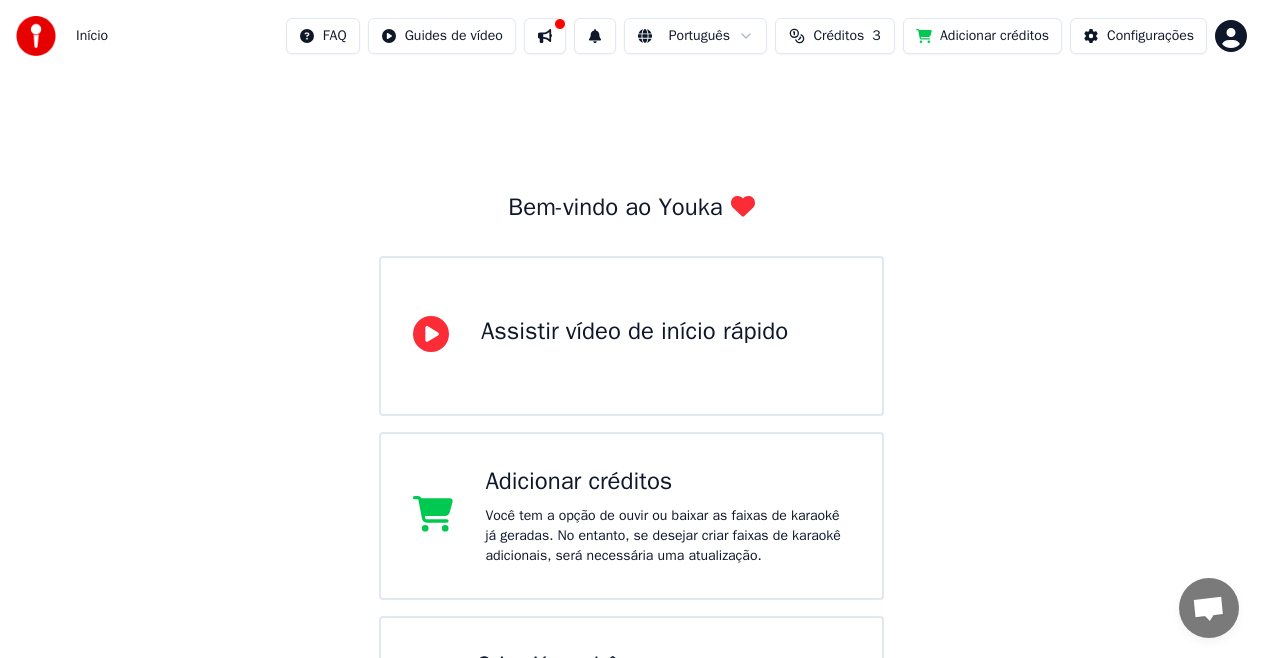 click at bounding box center [545, 36] 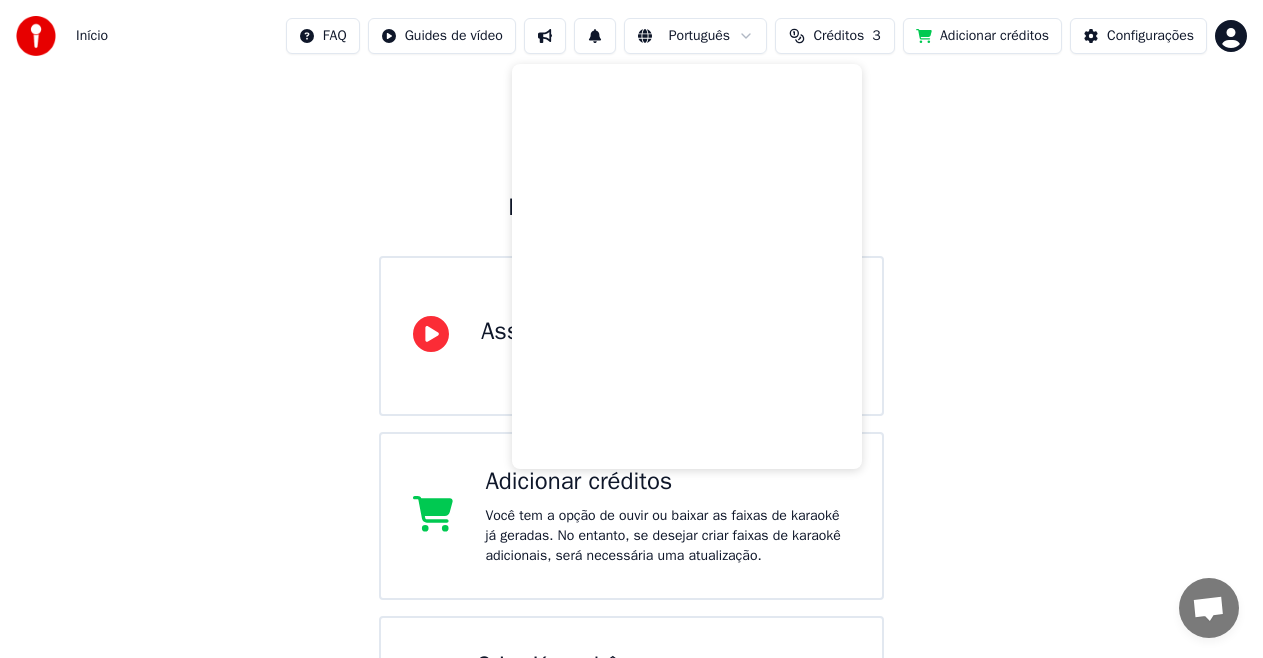 click on "Bem-vindo ao Youka Assistir vídeo de início rápido Adicionar créditos Você tem a opção de ouvir ou baixar as faixas de karaokê já geradas. No entanto, se desejar criar faixas de karaokê adicionais, será necessária uma atualização. Criar Karaokê Crie karaokê a partir de arquivos de áudio ou vídeo (MP3, MP4 e mais), ou cole um URL para gerar instantaneamente um vídeo de karaokê com letras sincronizadas." at bounding box center (631, 428) 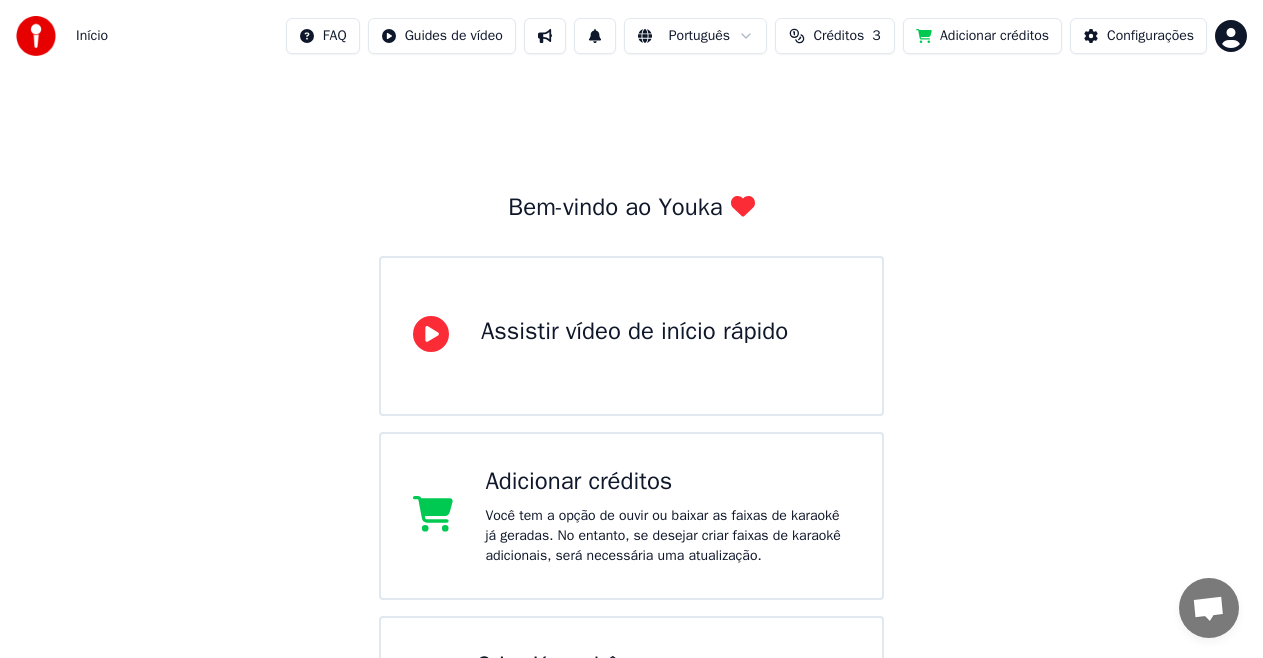click on "Créditos" at bounding box center [838, 36] 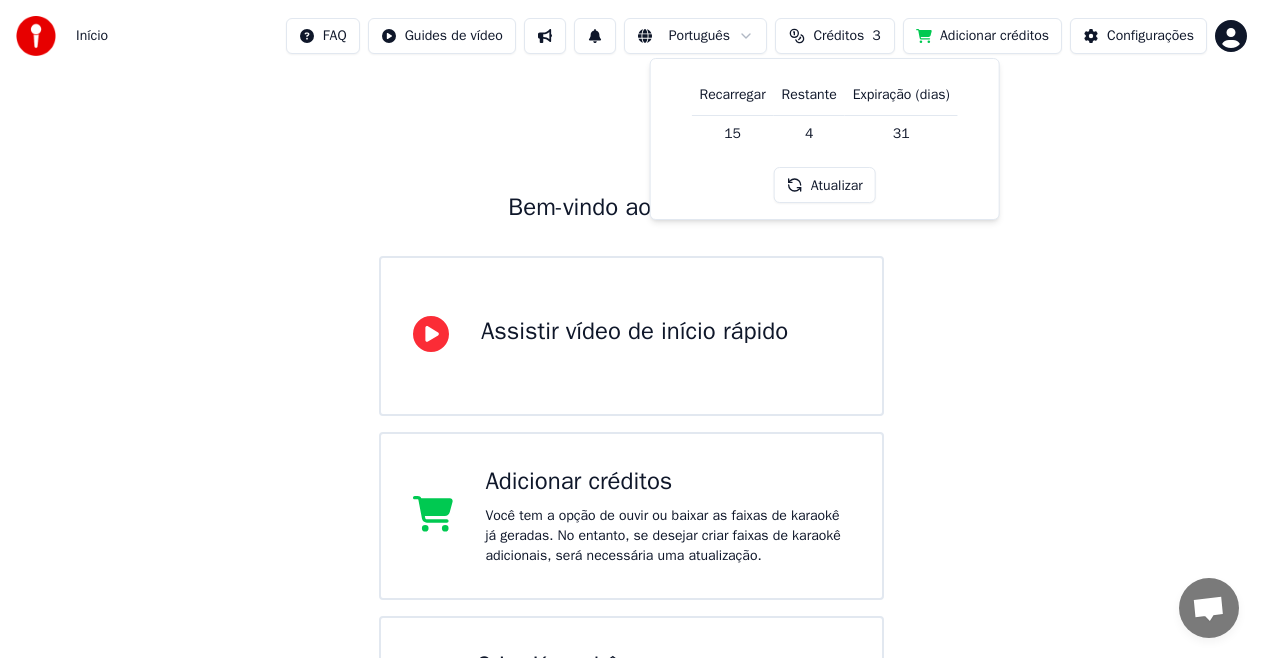click on "Atualizar" at bounding box center [825, 185] 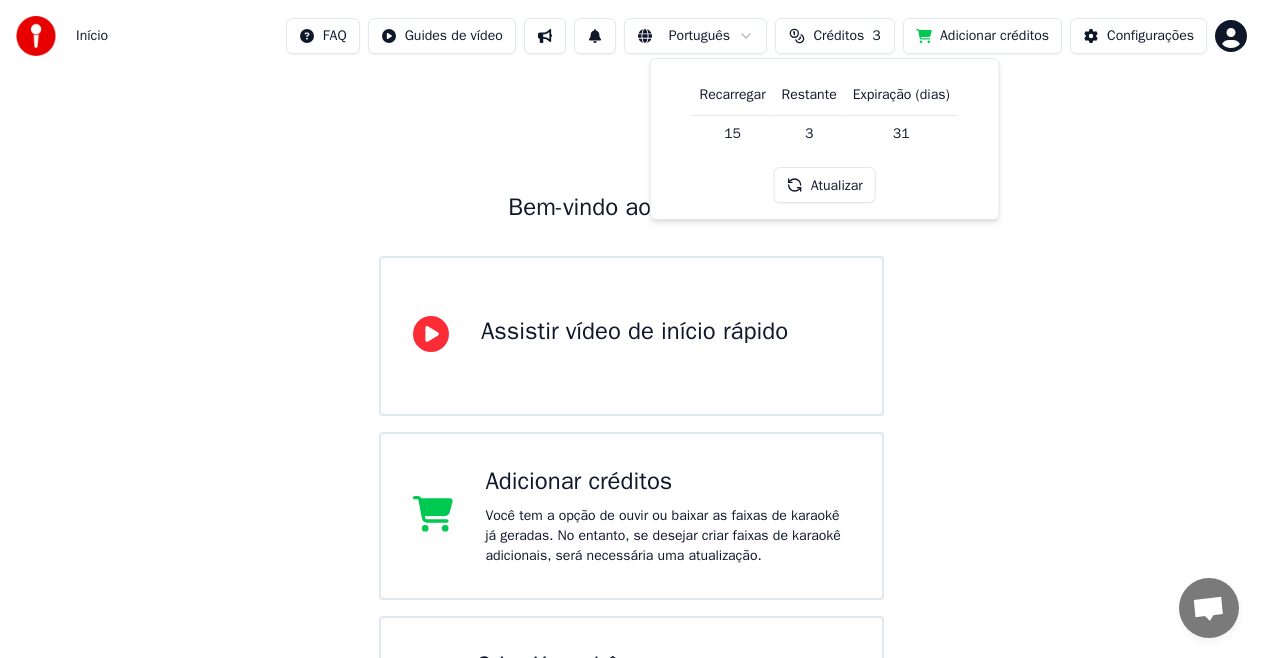click on "Bem-vindo ao Youka Assistir vídeo de início rápido Adicionar créditos Você tem a opção de ouvir ou baixar as faixas de karaokê já geradas. No entanto, se desejar criar faixas de karaokê adicionais, será necessária uma atualização. Criar Karaokê Crie karaokê a partir de arquivos de áudio ou vídeo (MP3, MP4 e mais), ou cole um URL para gerar instantaneamente um vídeo de karaokê com letras sincronizadas." at bounding box center (631, 428) 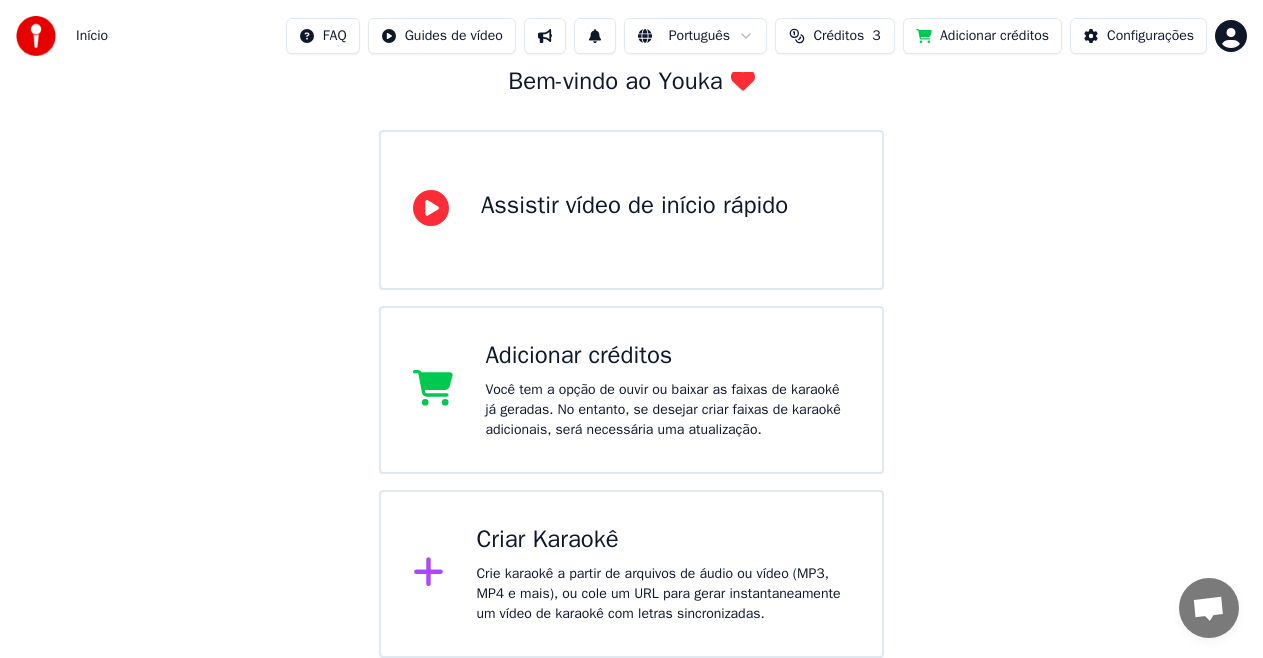 scroll, scrollTop: 0, scrollLeft: 0, axis: both 